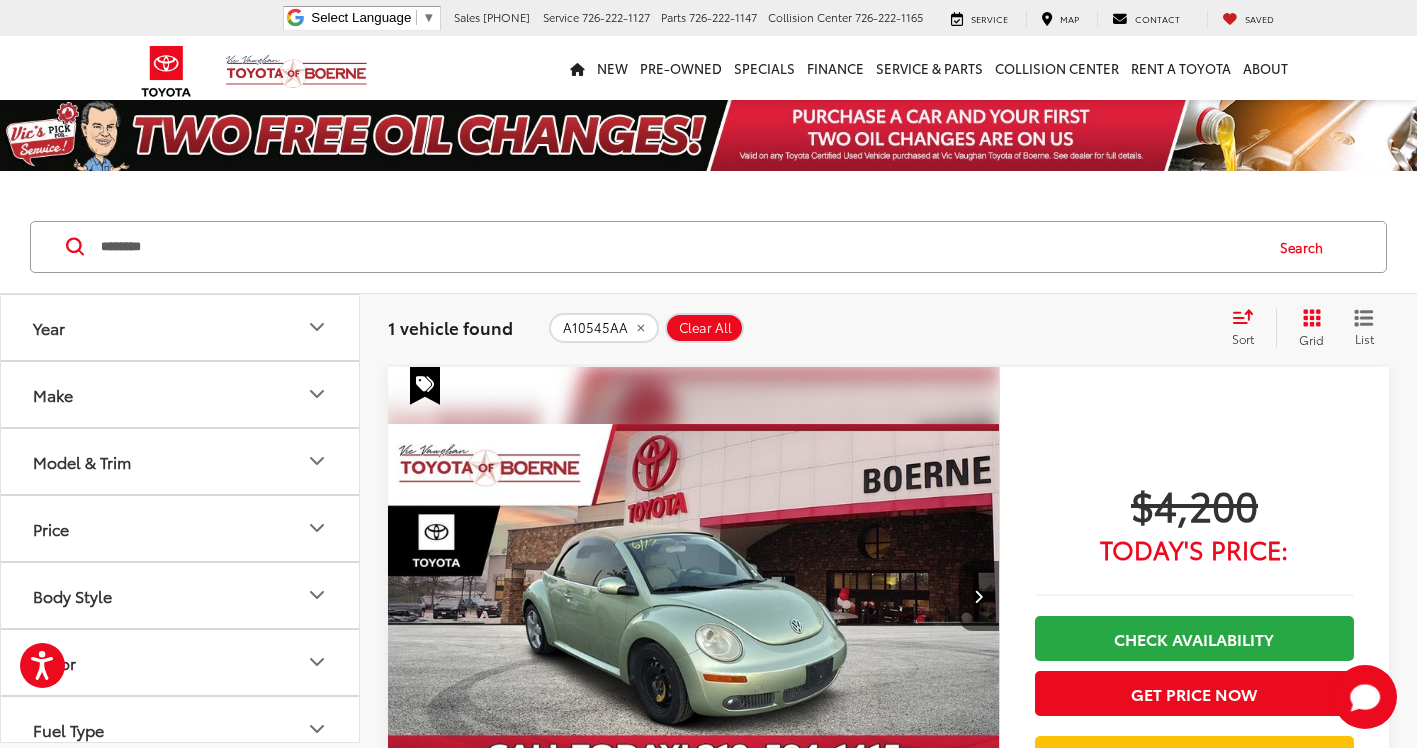 scroll, scrollTop: 0, scrollLeft: 0, axis: both 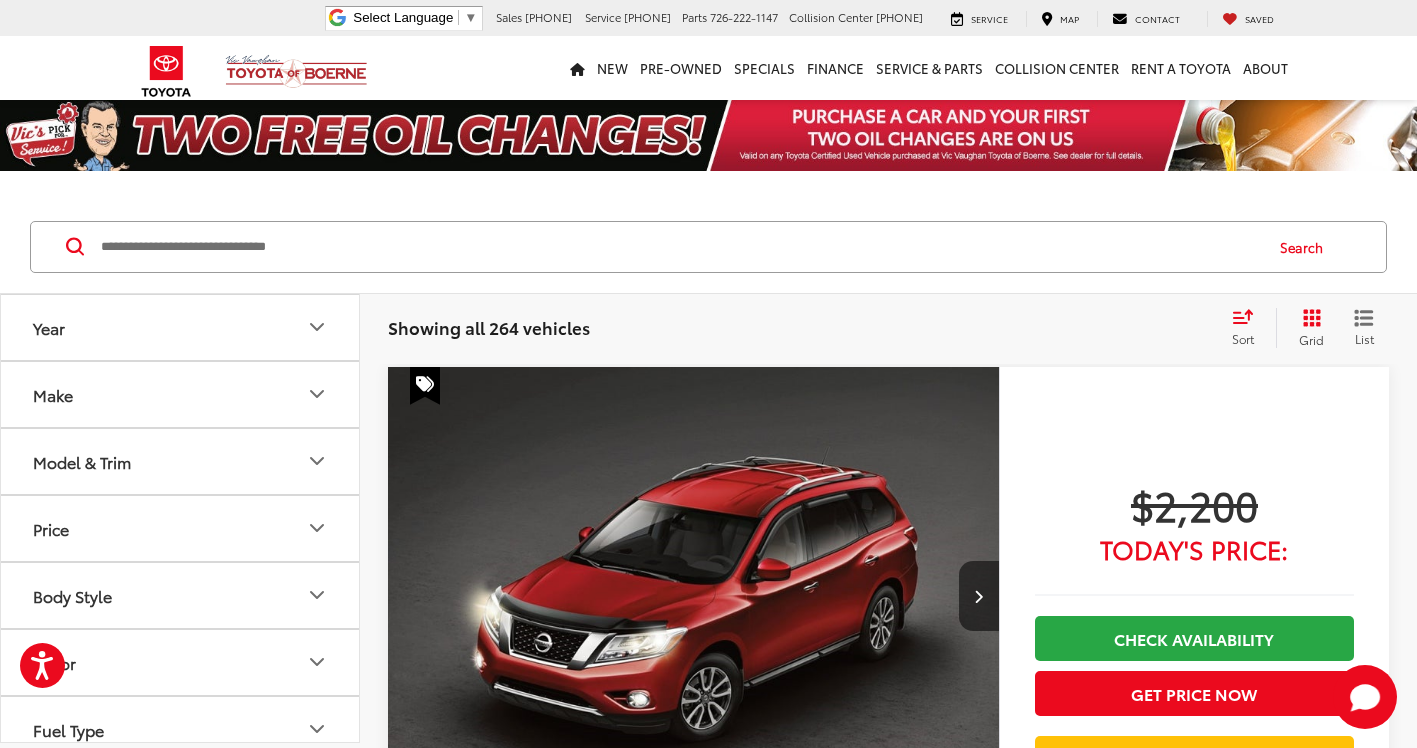 click at bounding box center (680, 247) 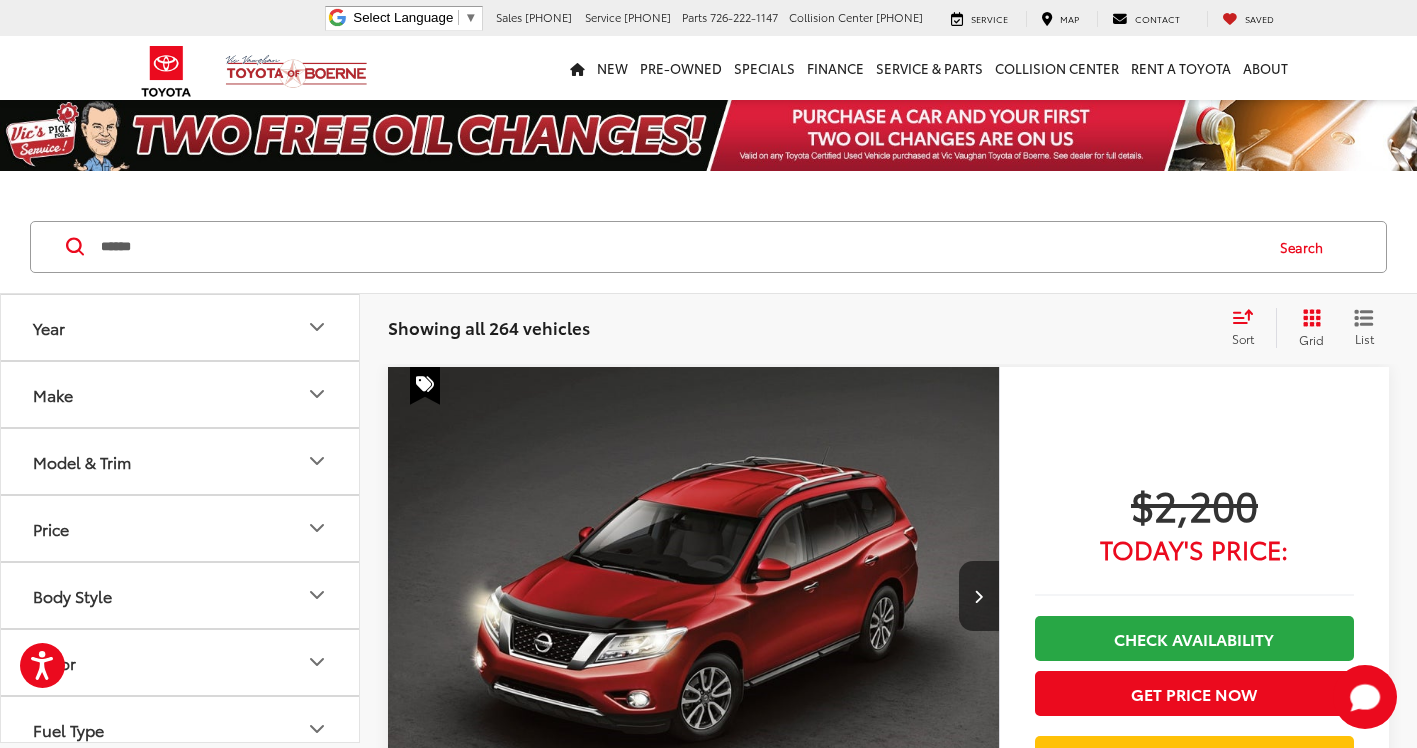 type on "******" 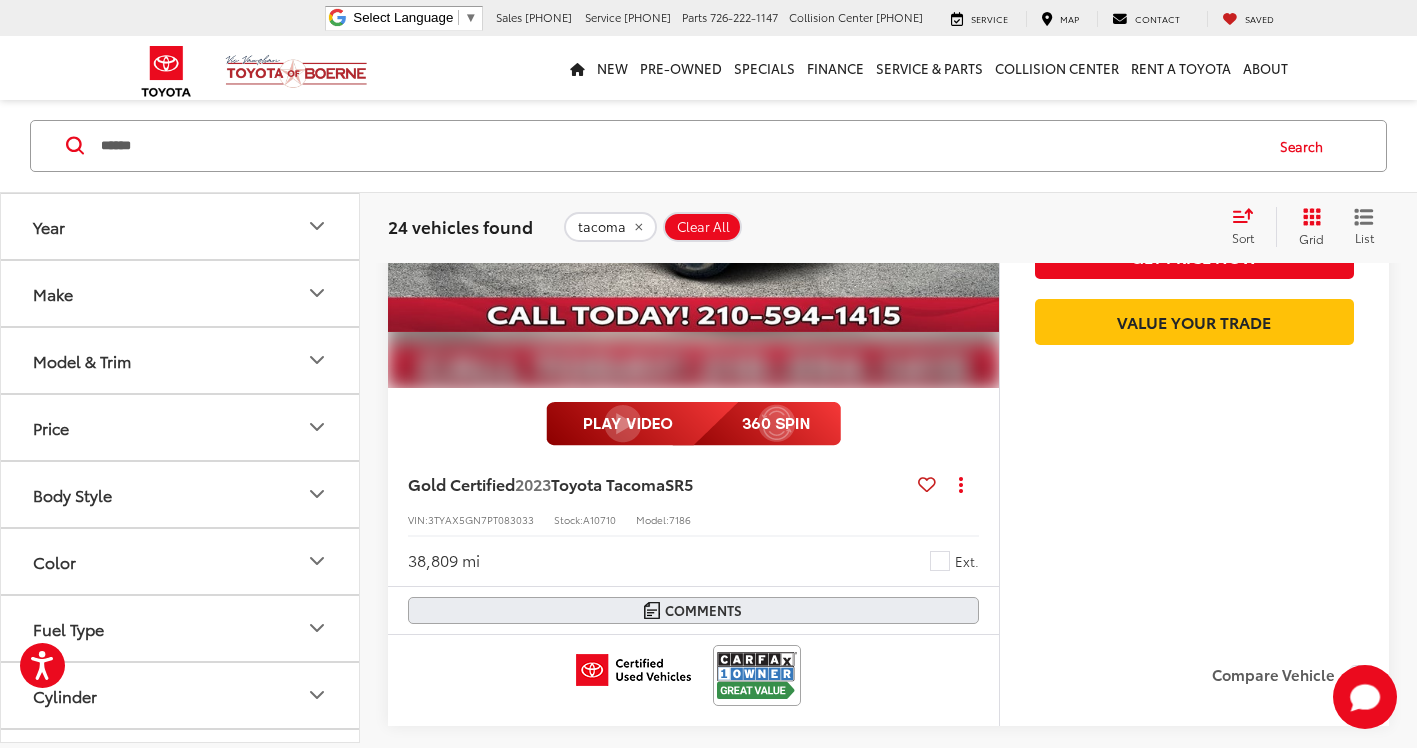 scroll, scrollTop: 1400, scrollLeft: 0, axis: vertical 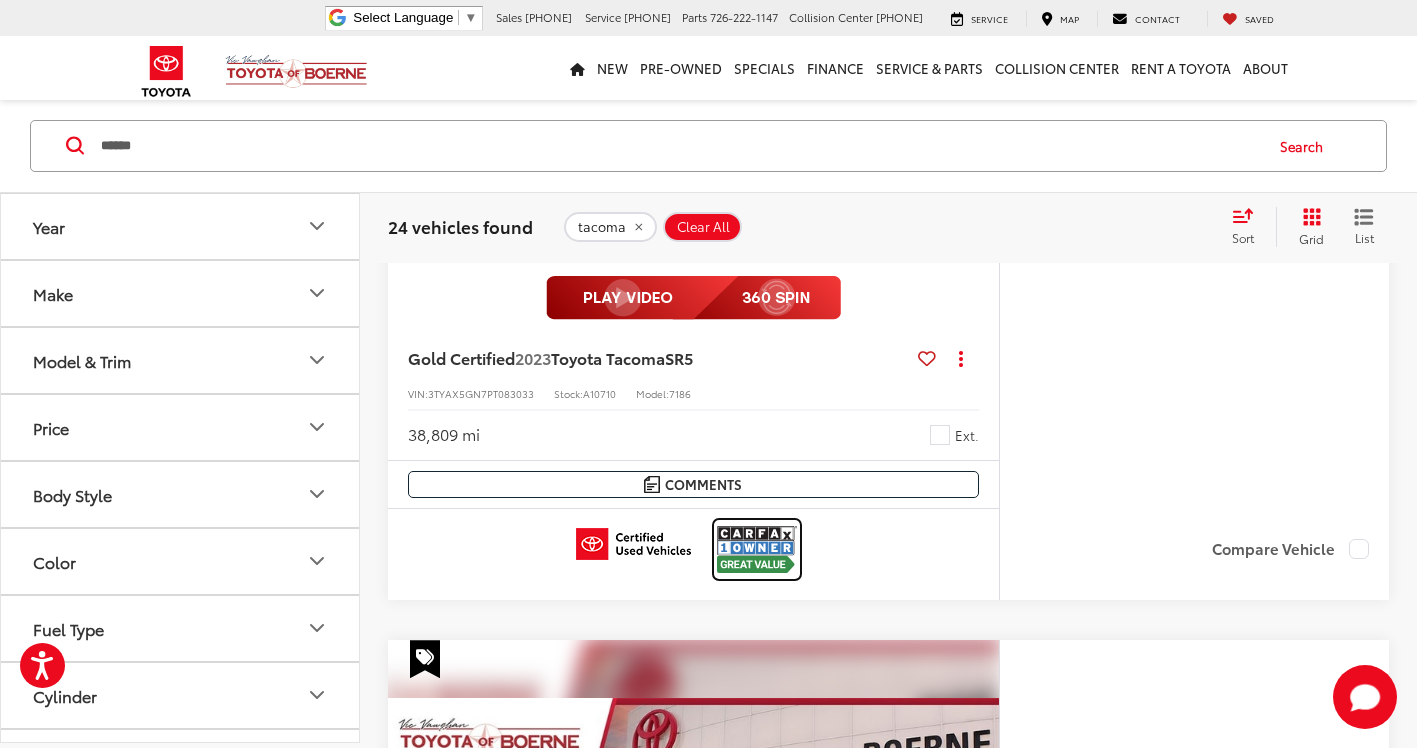 click at bounding box center (757, 549) 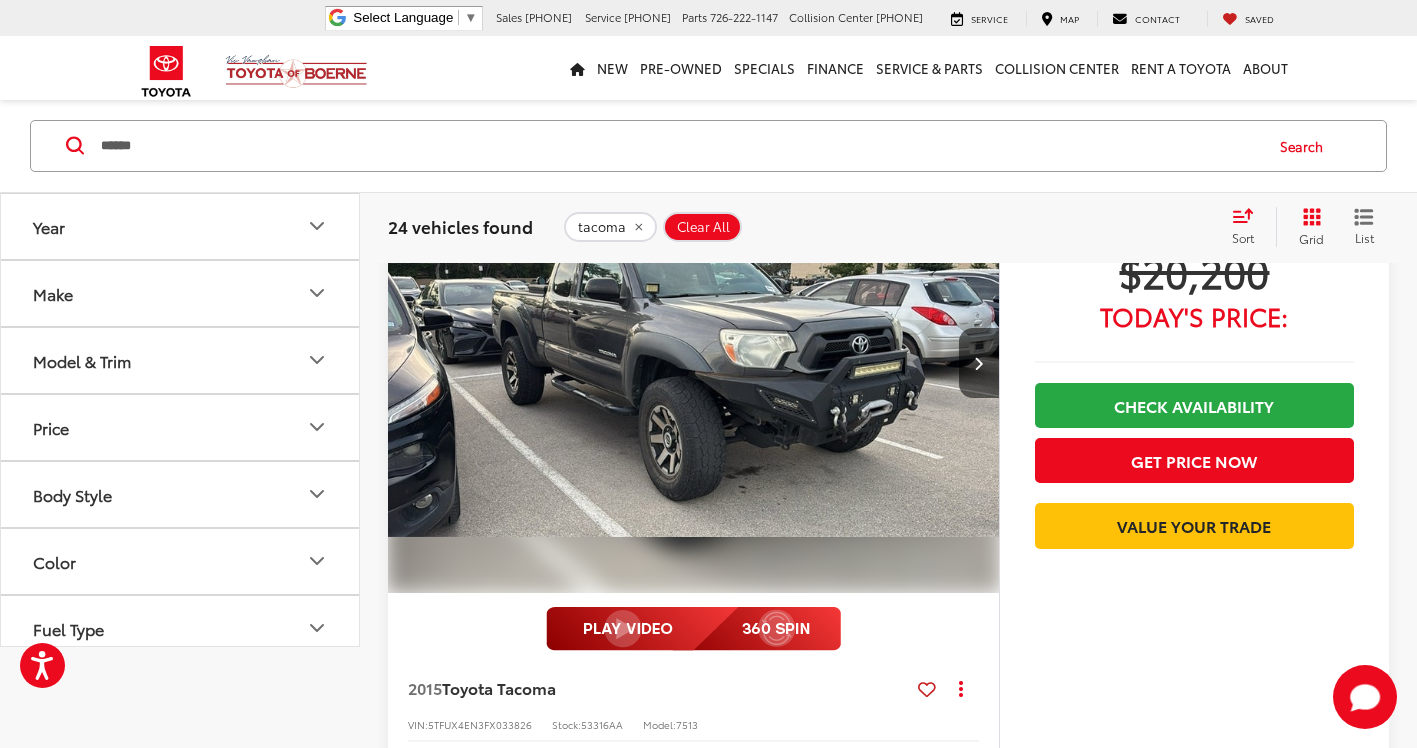 scroll, scrollTop: 0, scrollLeft: 0, axis: both 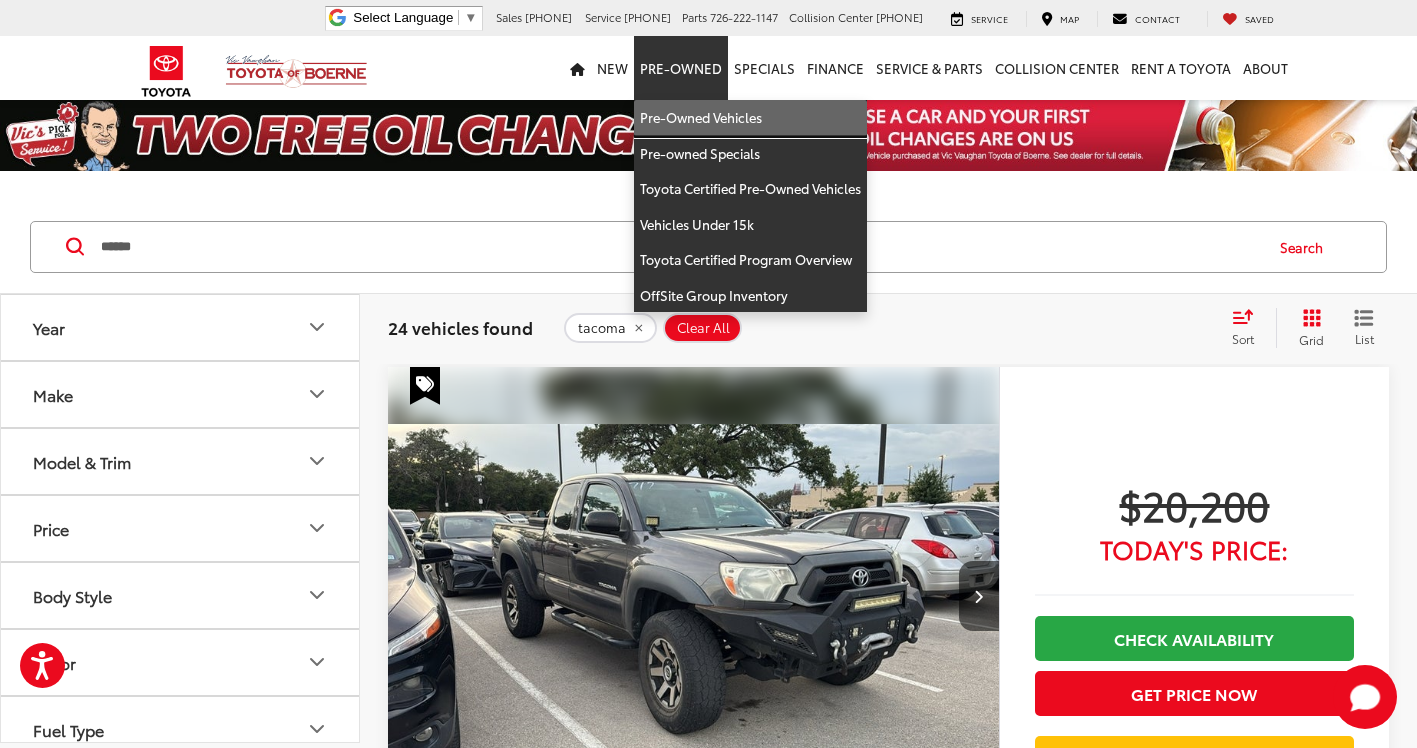 drag, startPoint x: 695, startPoint y: 120, endPoint x: 726, endPoint y: 179, distance: 66.64833 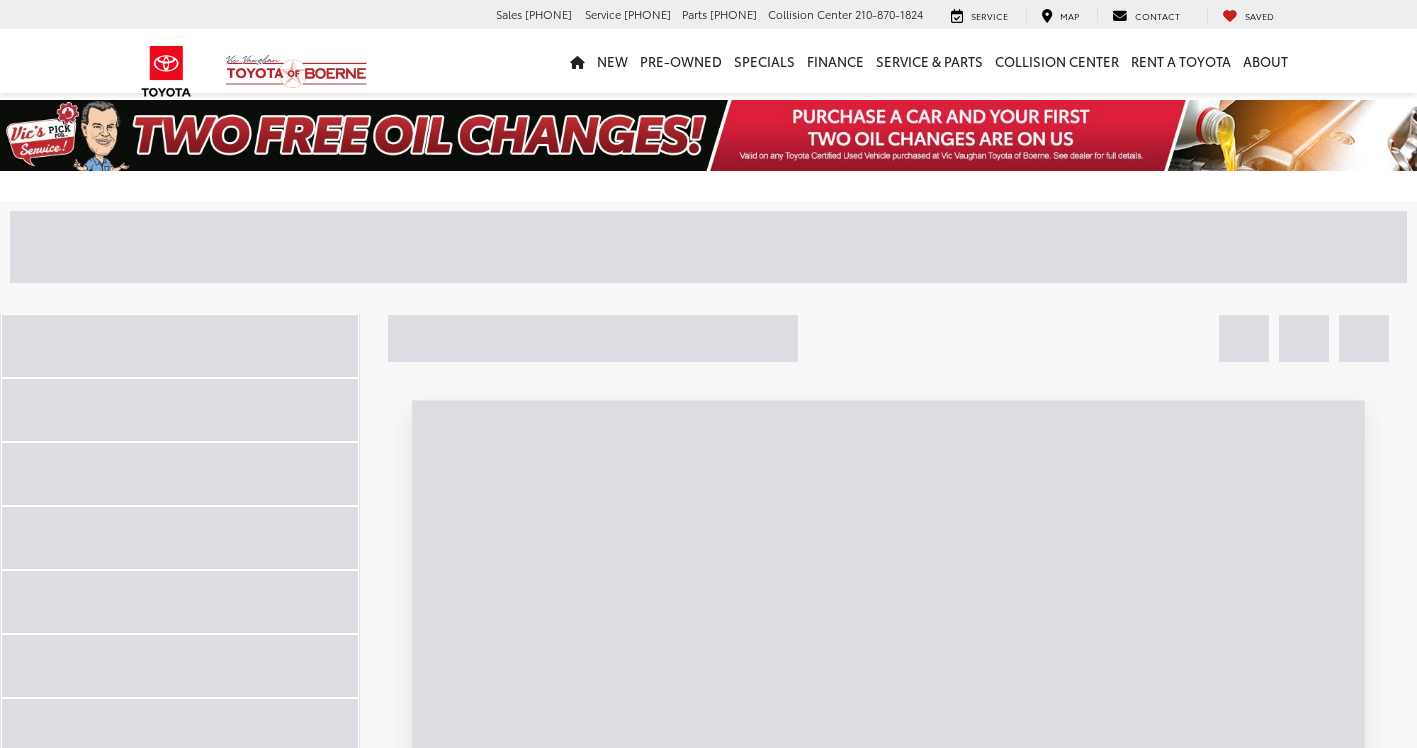 scroll, scrollTop: 0, scrollLeft: 0, axis: both 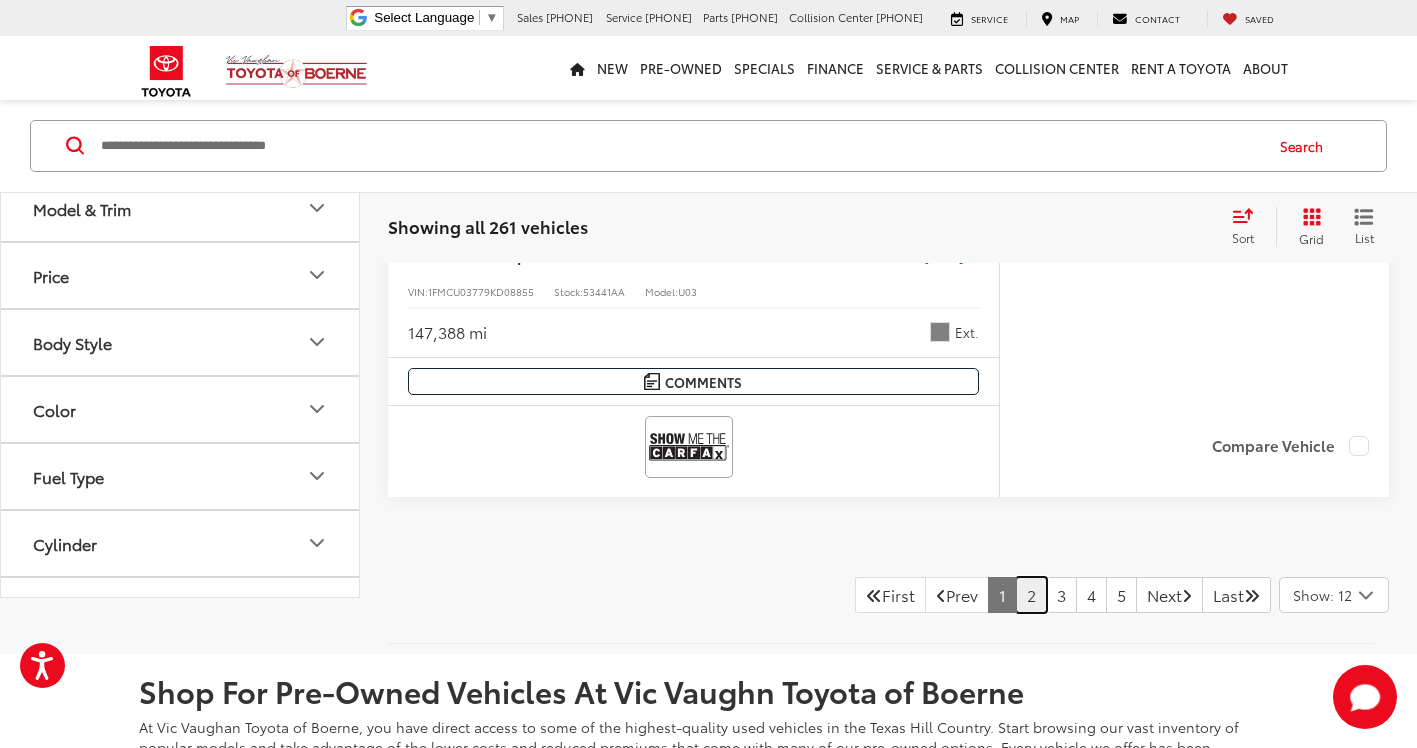click on "2" at bounding box center (1031, 595) 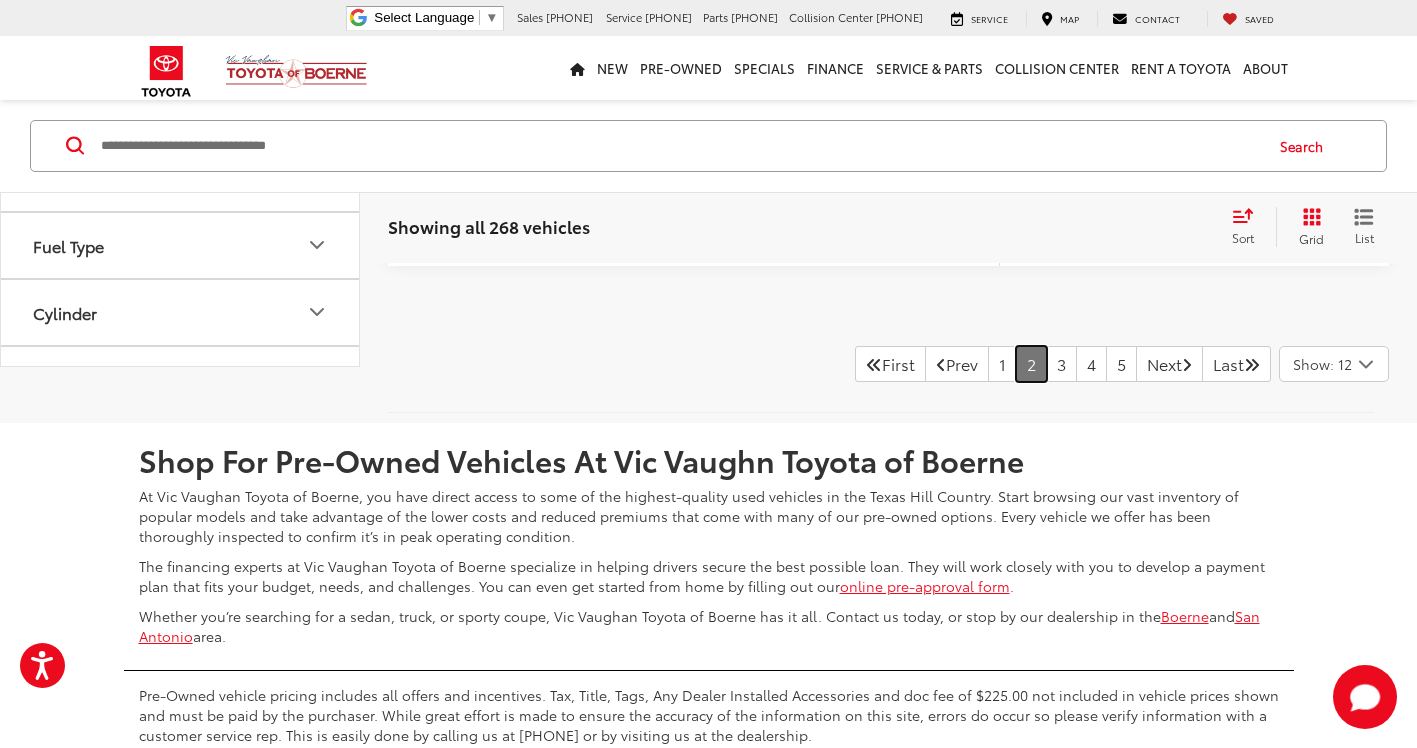 scroll, scrollTop: 9633, scrollLeft: 0, axis: vertical 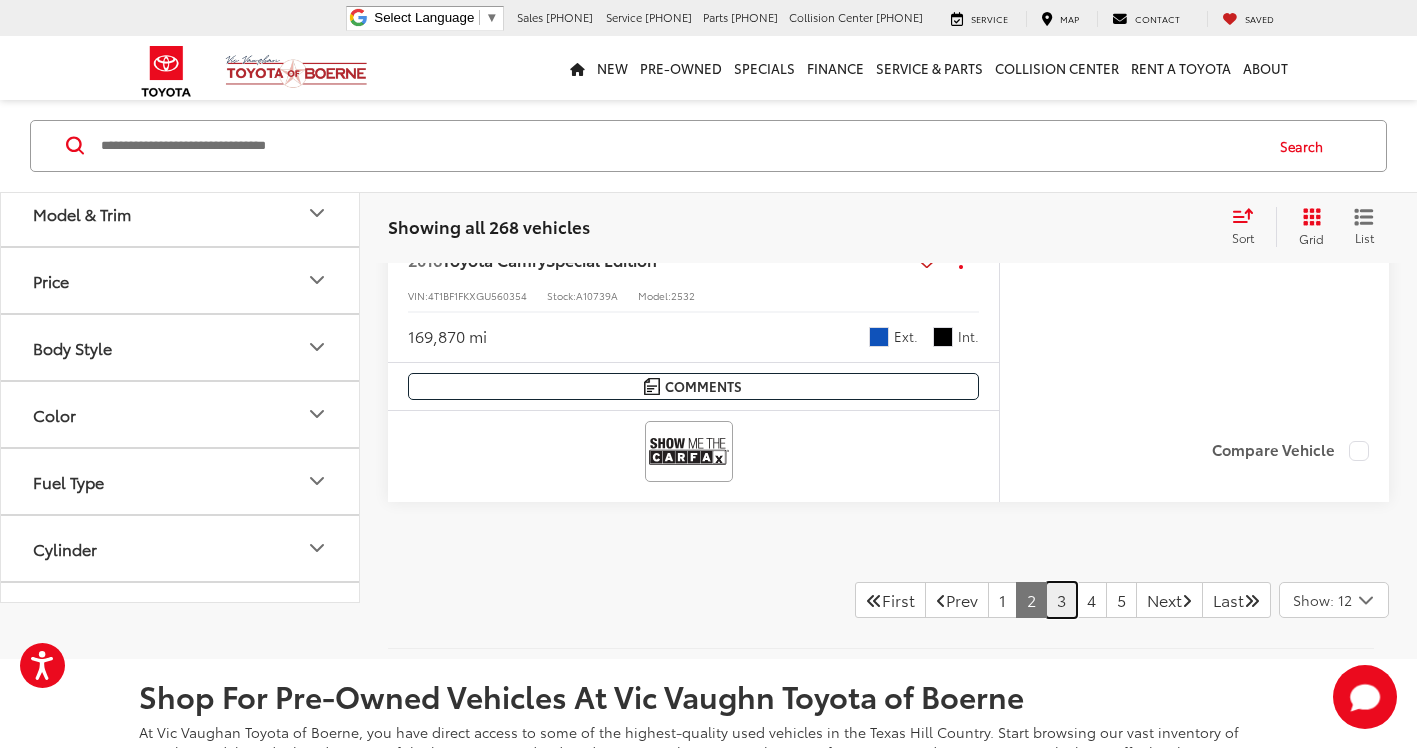 click on "3" at bounding box center [1061, 600] 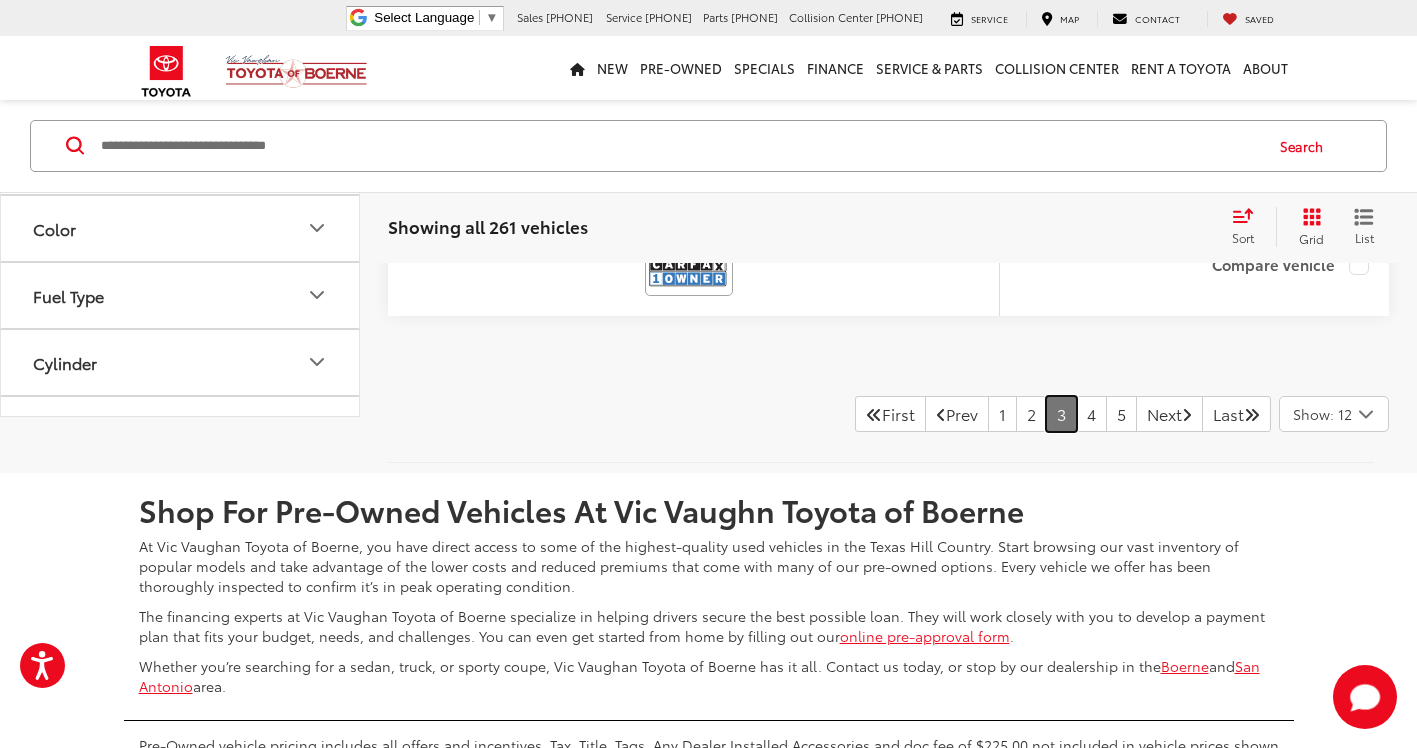 scroll, scrollTop: 9837, scrollLeft: 0, axis: vertical 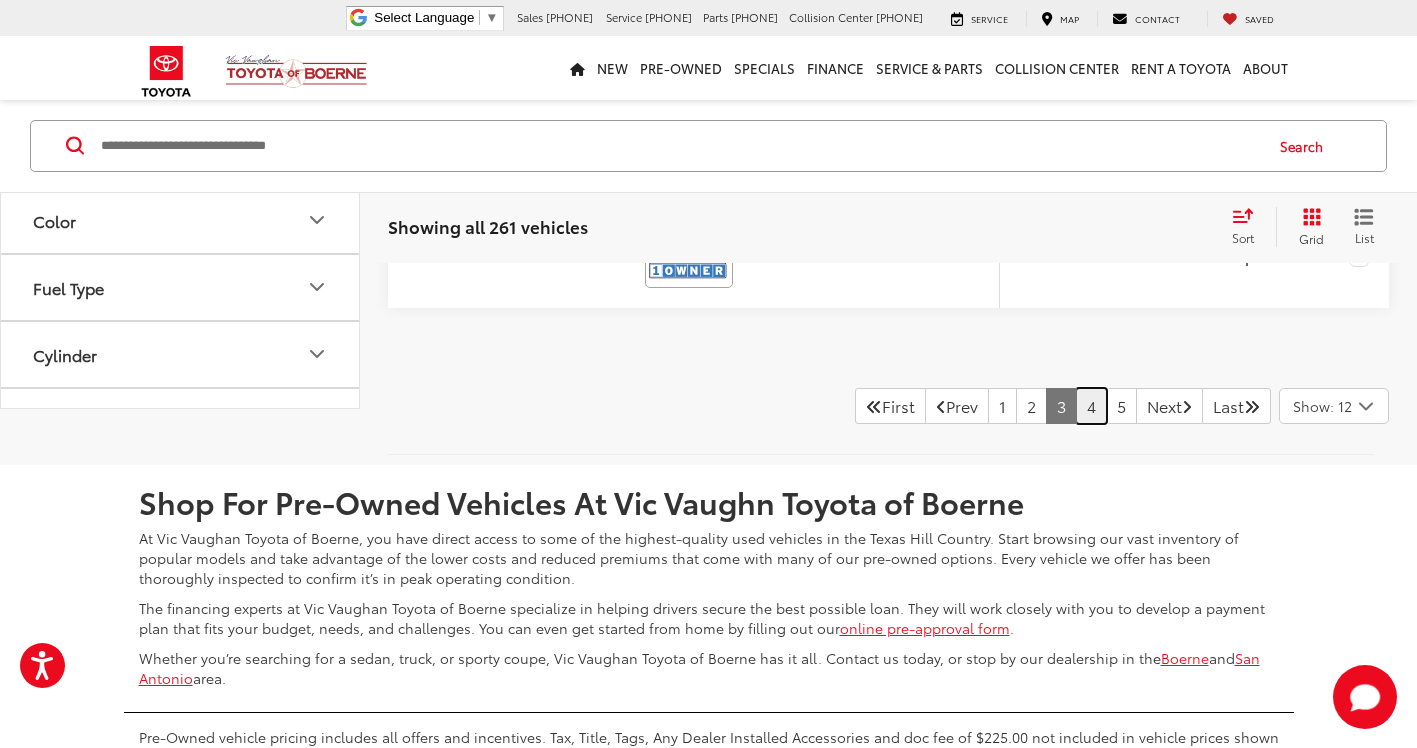 click on "4" at bounding box center [1091, 406] 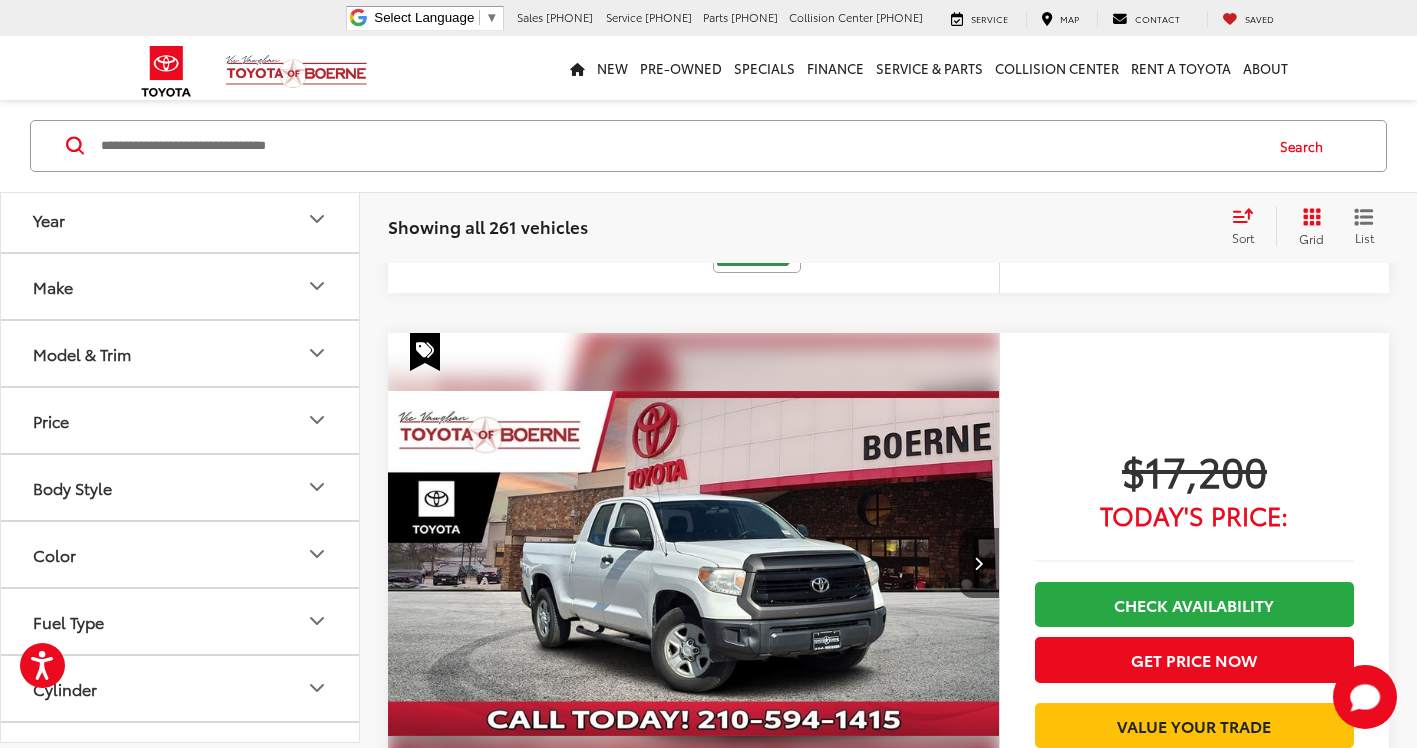 scroll, scrollTop: 7345, scrollLeft: 0, axis: vertical 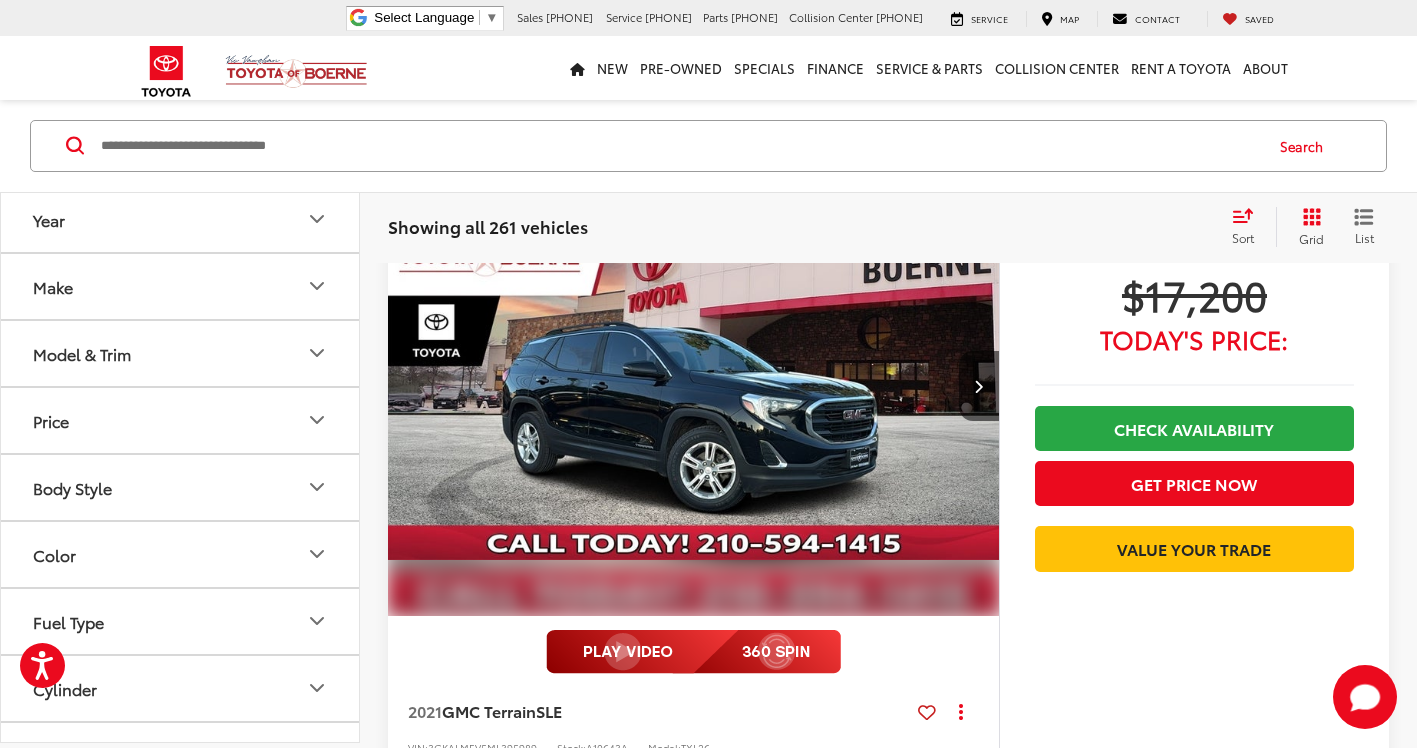click at bounding box center [694, 387] 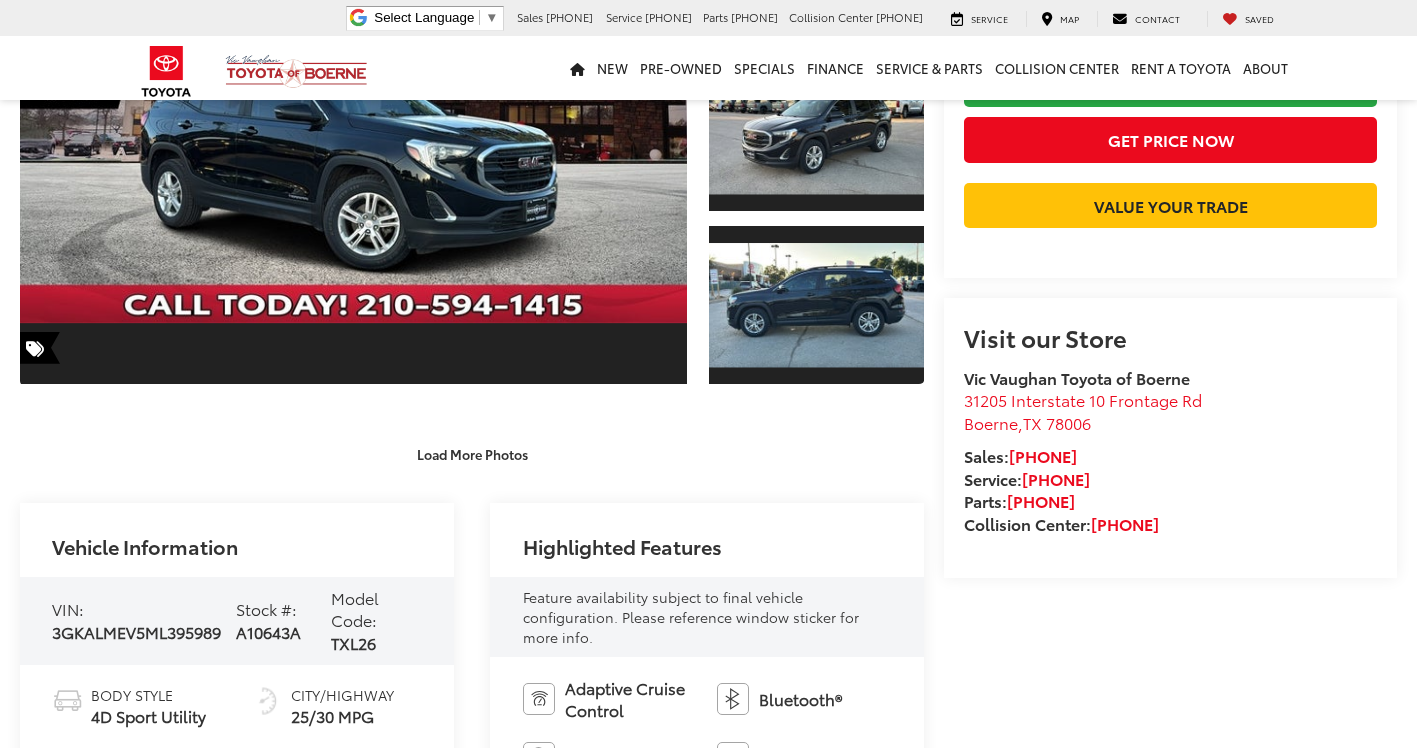 scroll, scrollTop: 700, scrollLeft: 0, axis: vertical 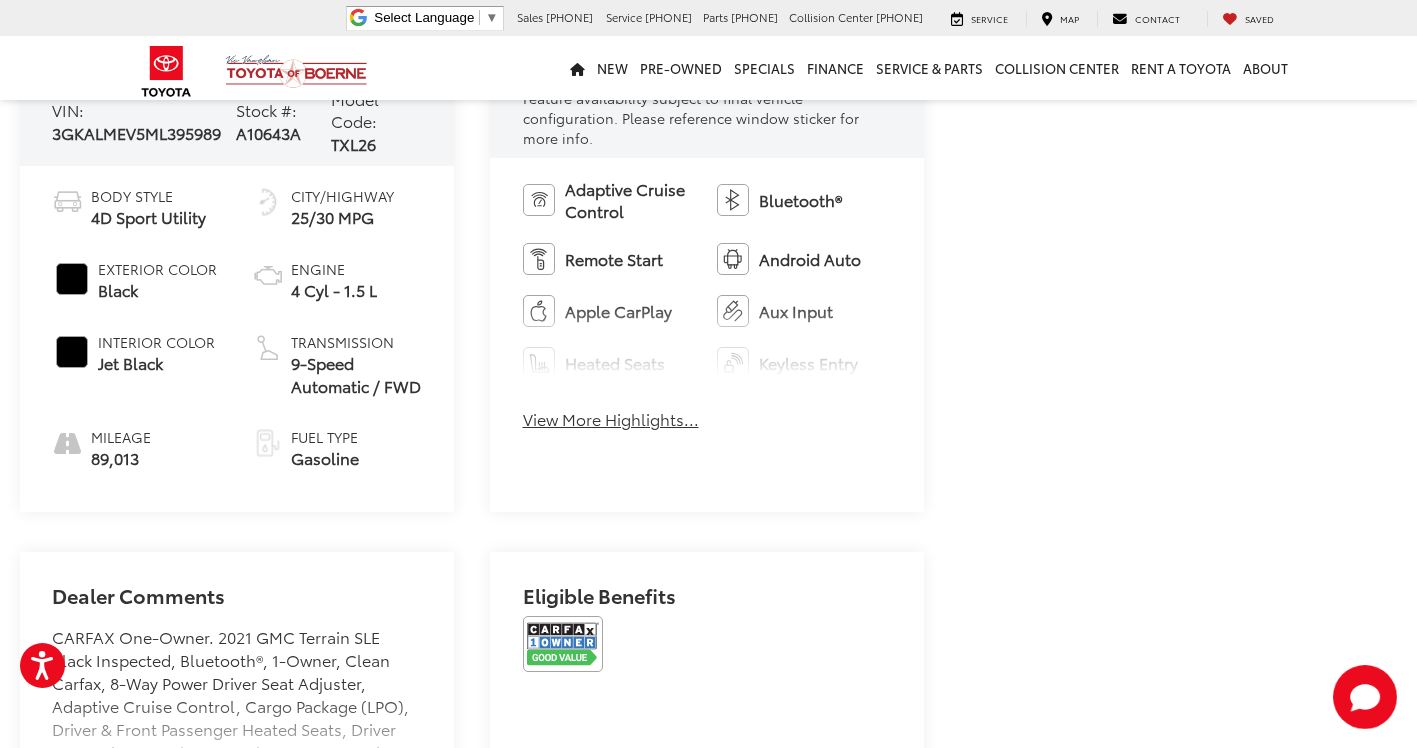 click on "View More Highlights..." at bounding box center [611, 419] 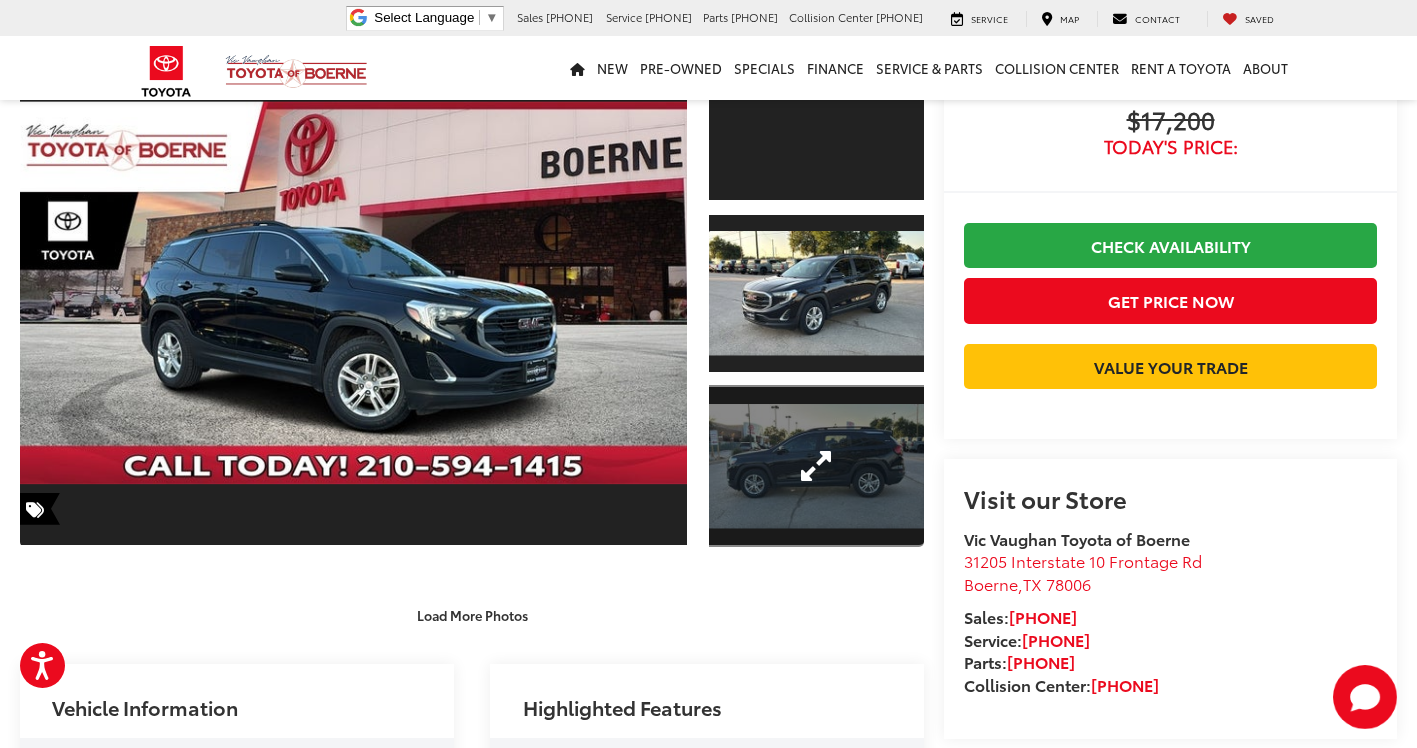scroll, scrollTop: 0, scrollLeft: 0, axis: both 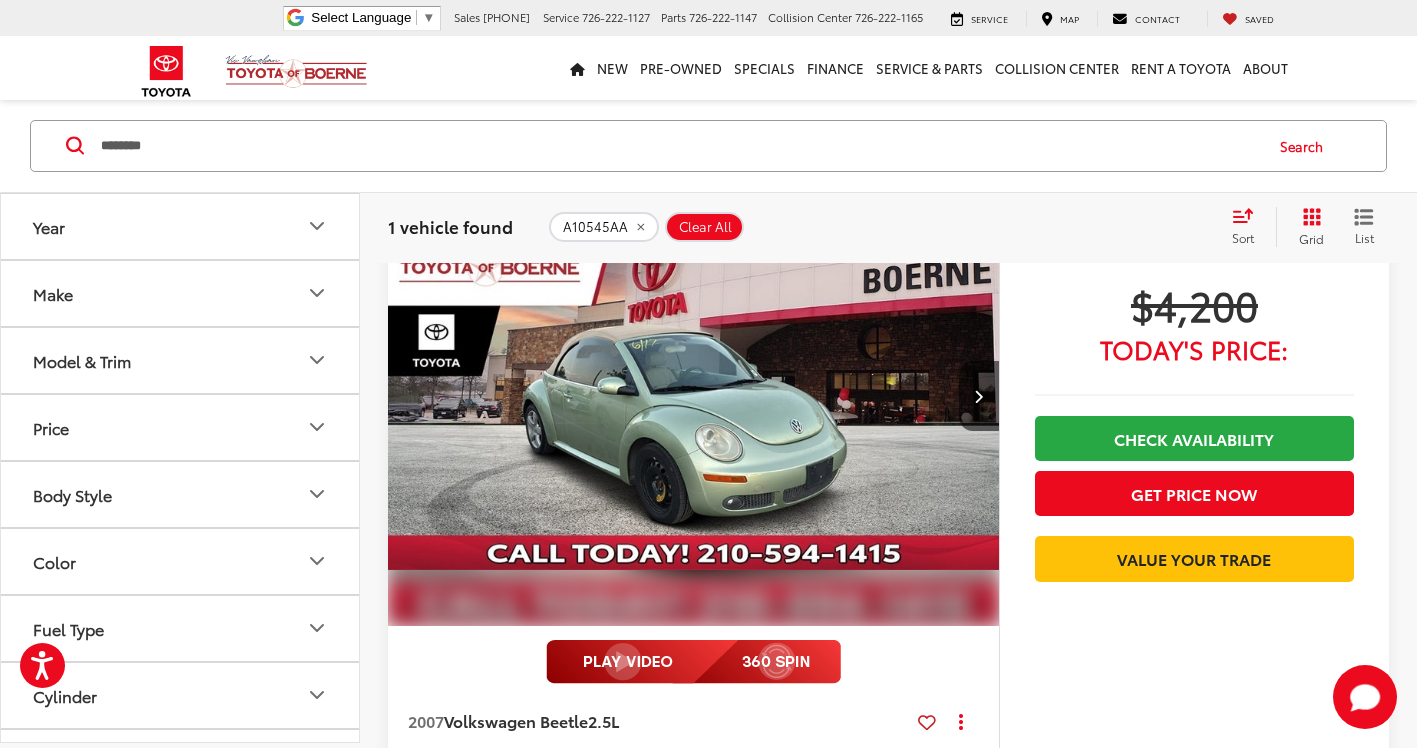 click on "A10545AA" 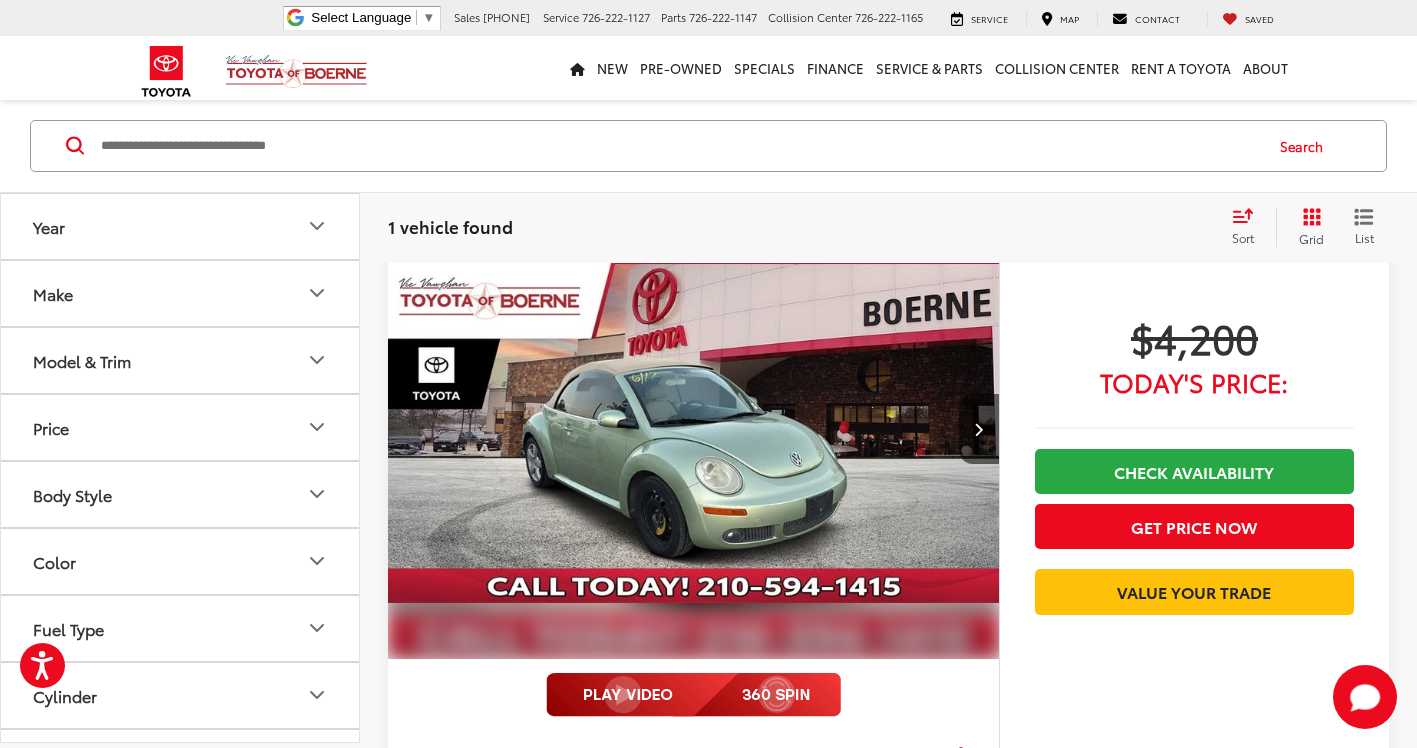 scroll, scrollTop: 101, scrollLeft: 0, axis: vertical 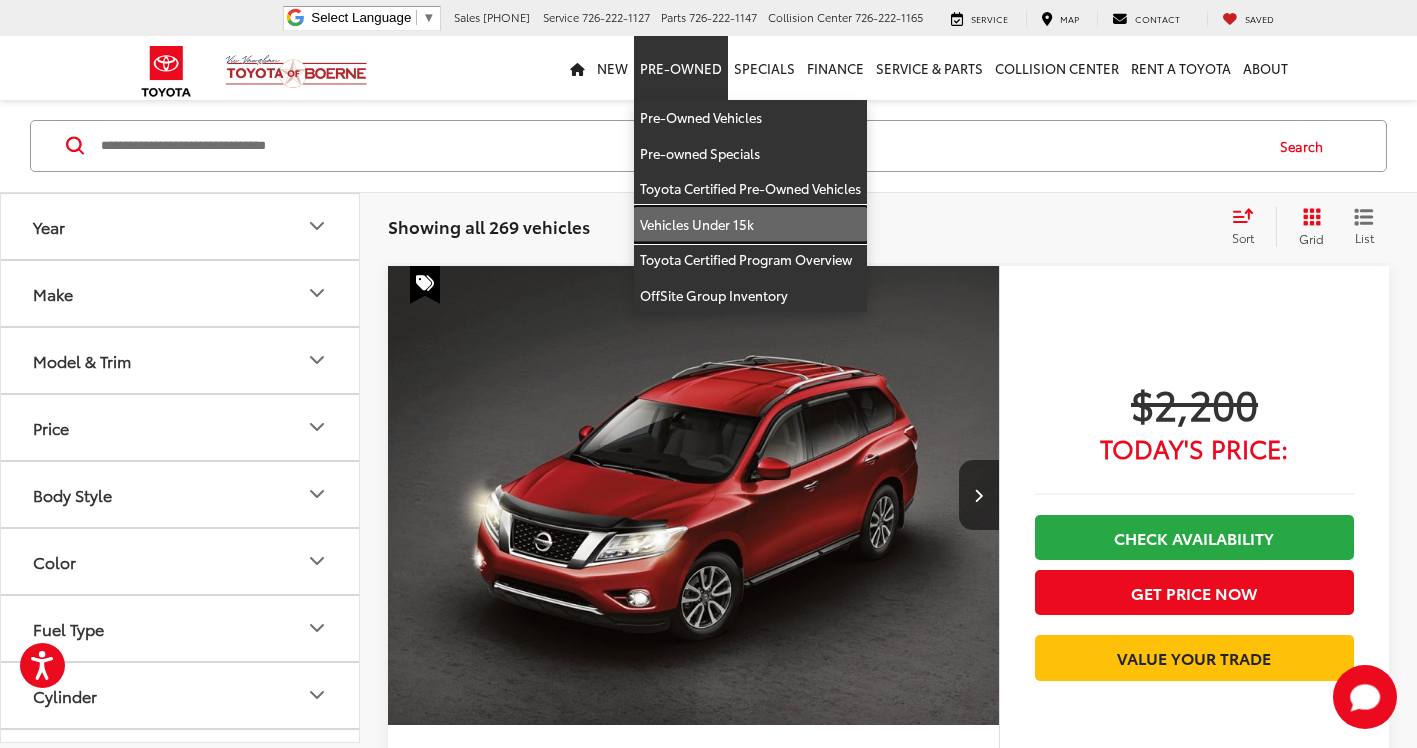 drag, startPoint x: 704, startPoint y: 230, endPoint x: 1056, endPoint y: 360, distance: 375.2386 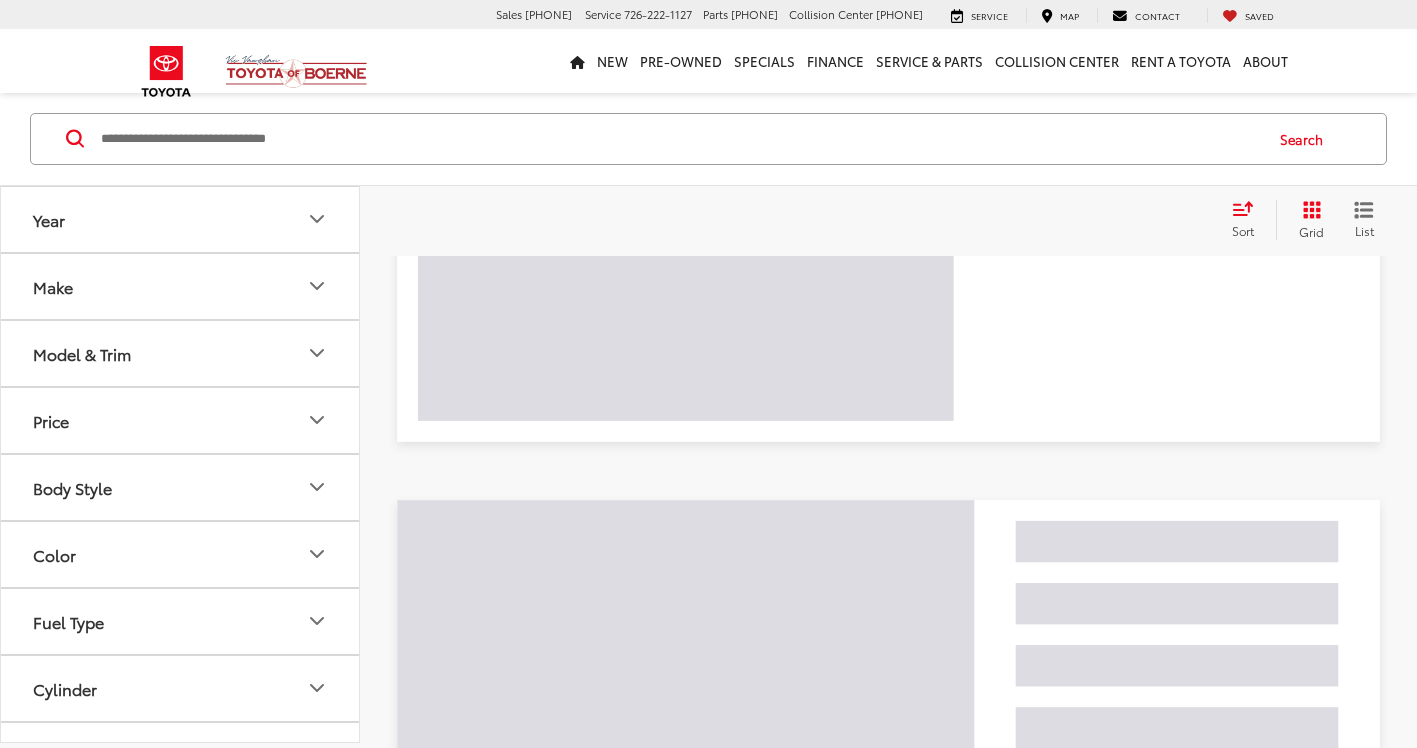 scroll, scrollTop: 0, scrollLeft: 0, axis: both 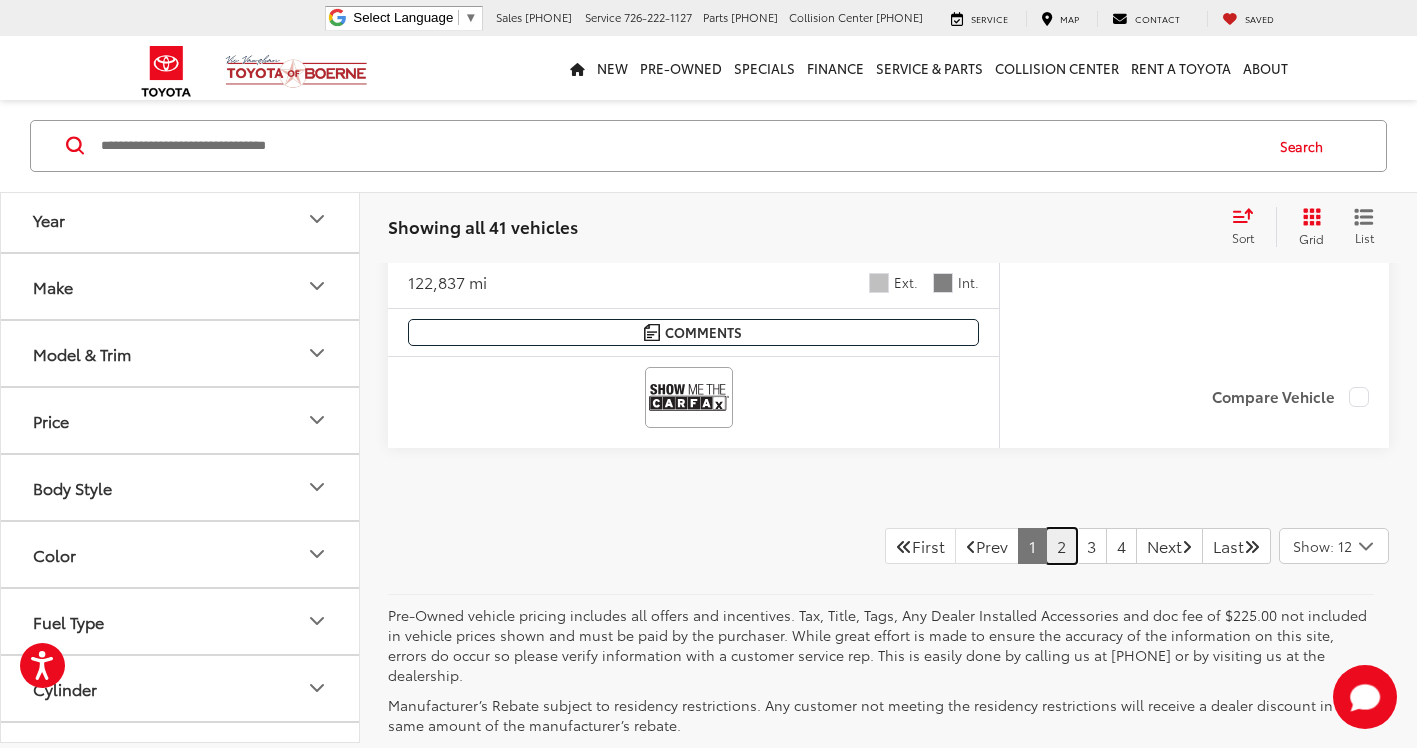 click on "2" at bounding box center [1061, 546] 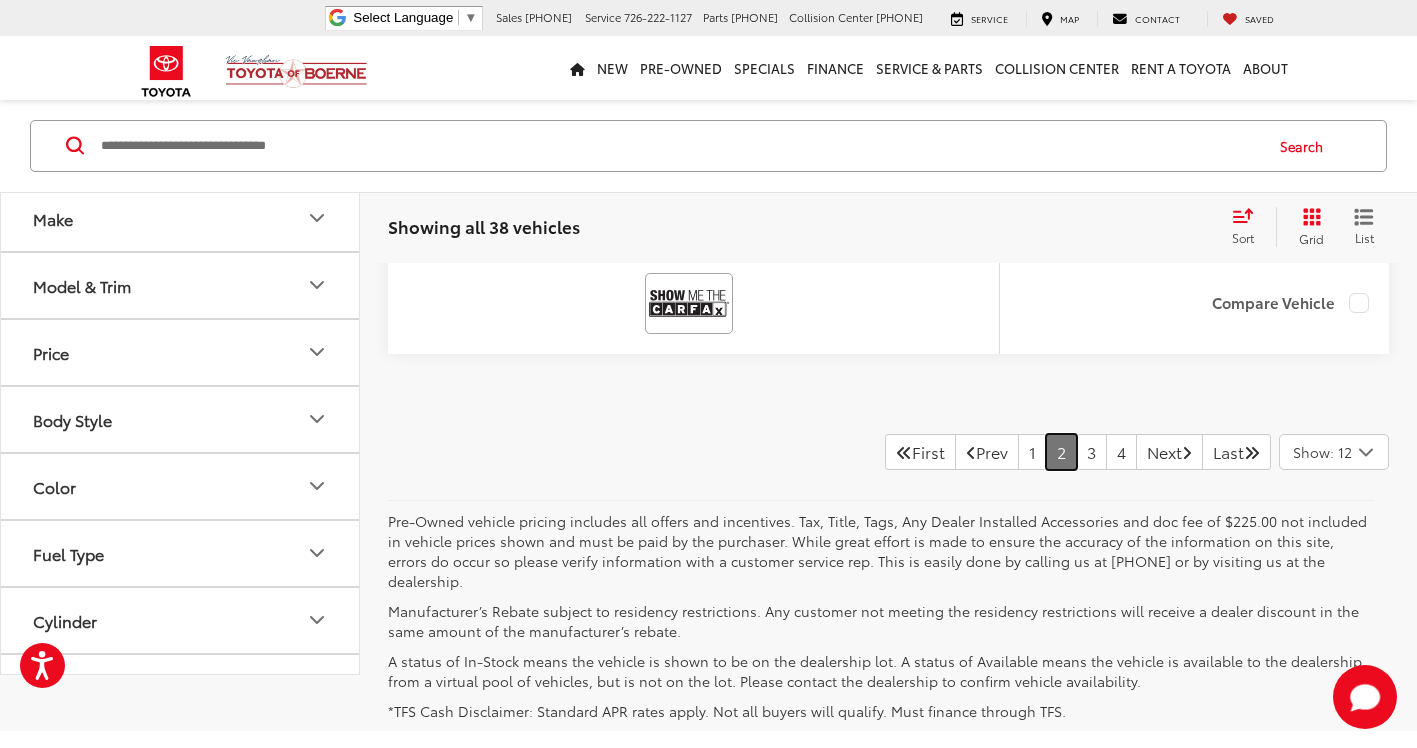 scroll, scrollTop: 9891, scrollLeft: 0, axis: vertical 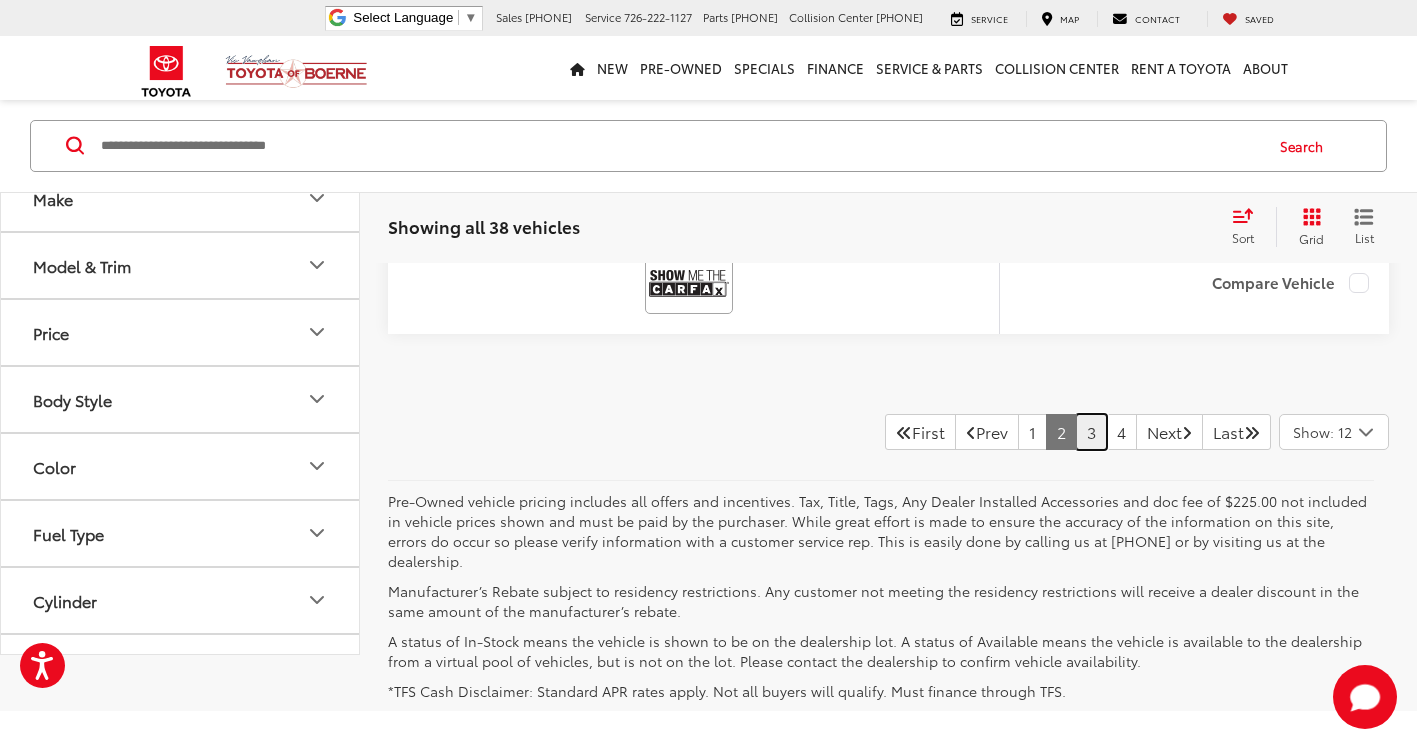 click on "3" at bounding box center [1091, 432] 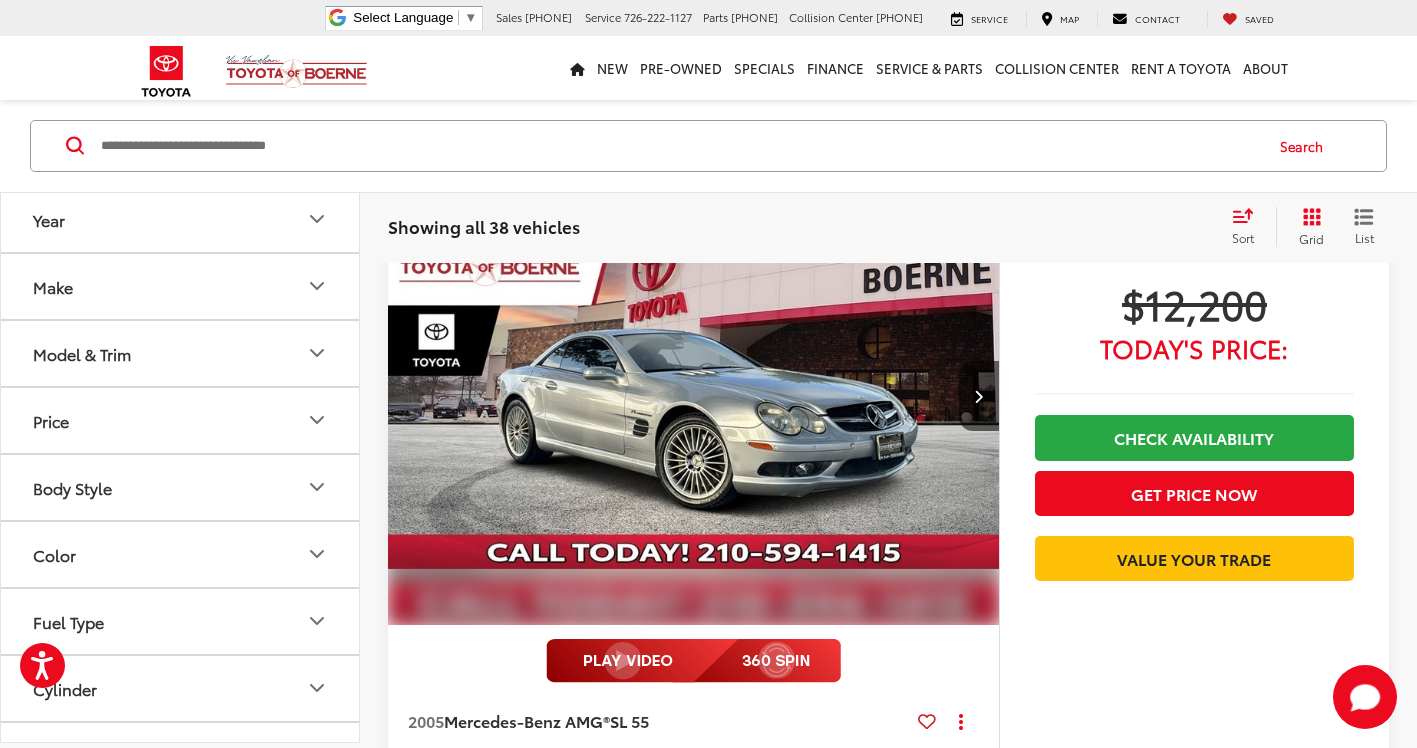 scroll, scrollTop: 6991, scrollLeft: 0, axis: vertical 